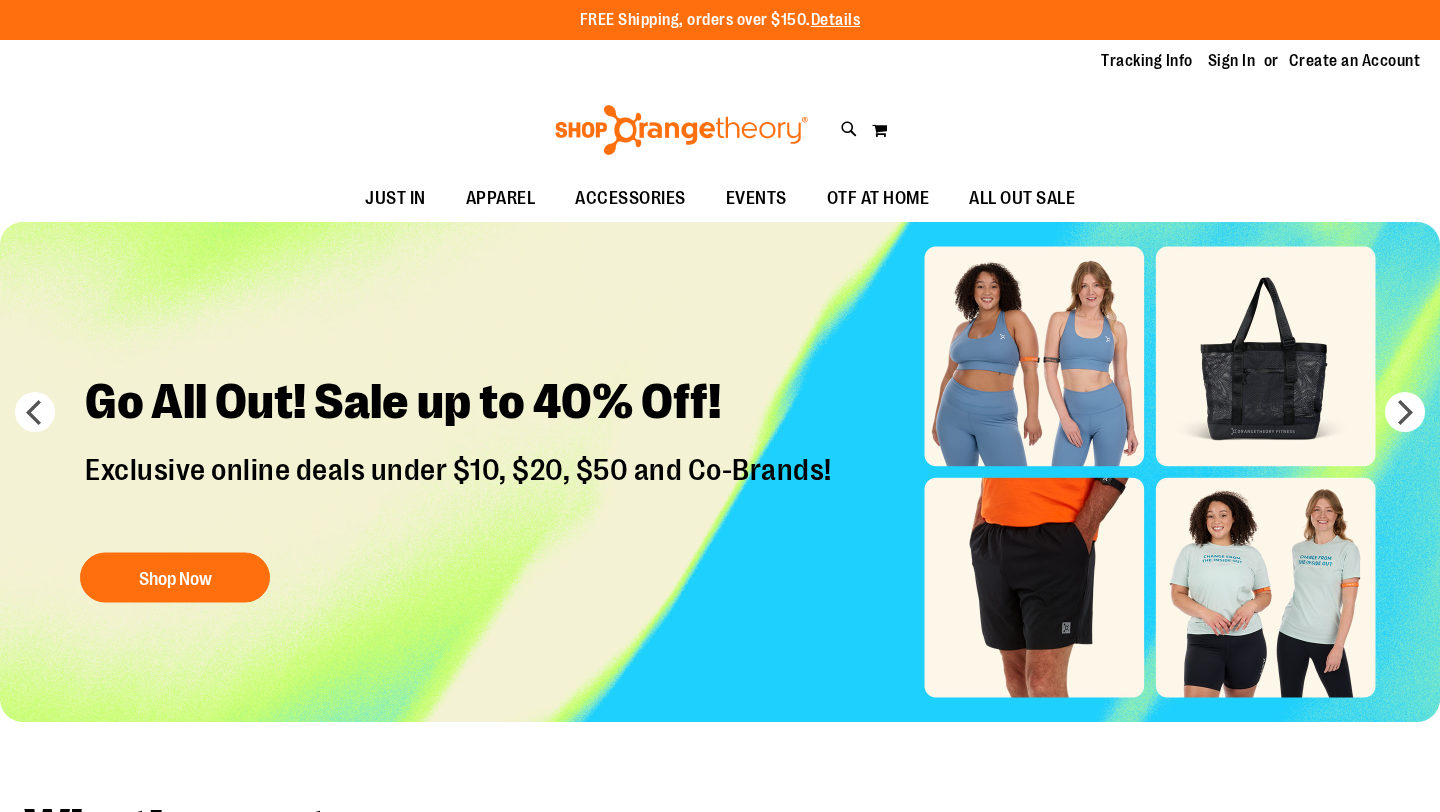 scroll, scrollTop: 0, scrollLeft: 0, axis: both 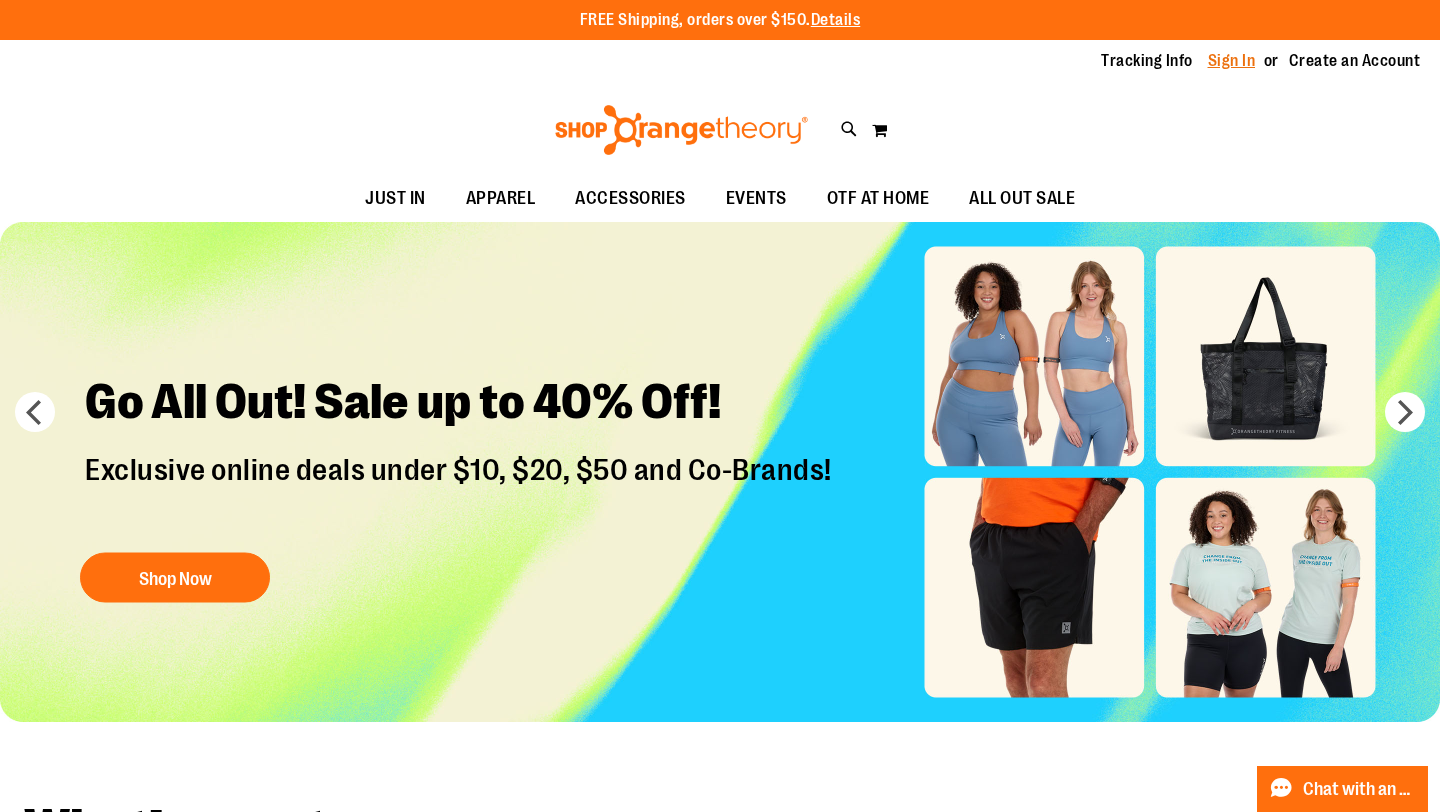 type on "**********" 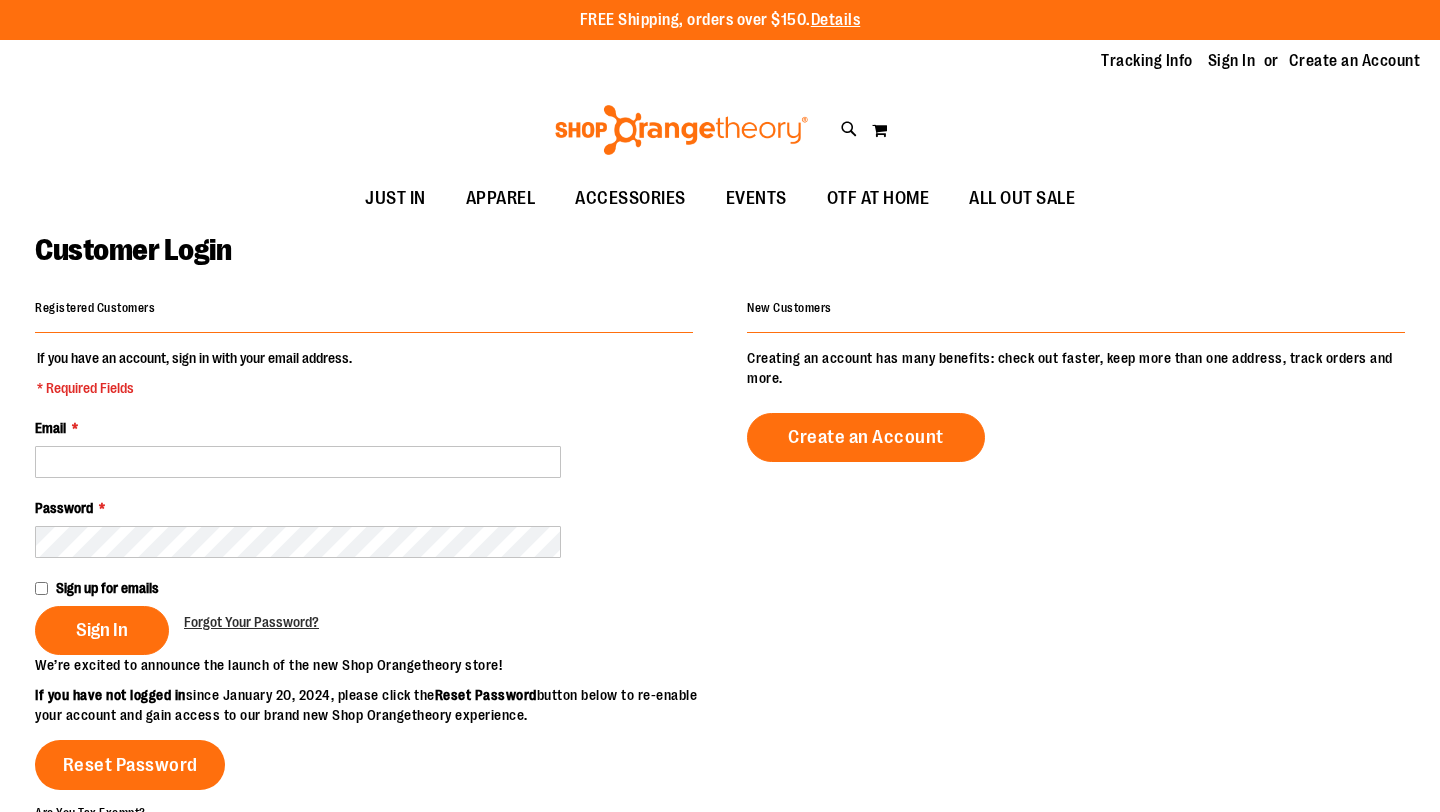 scroll, scrollTop: 0, scrollLeft: 0, axis: both 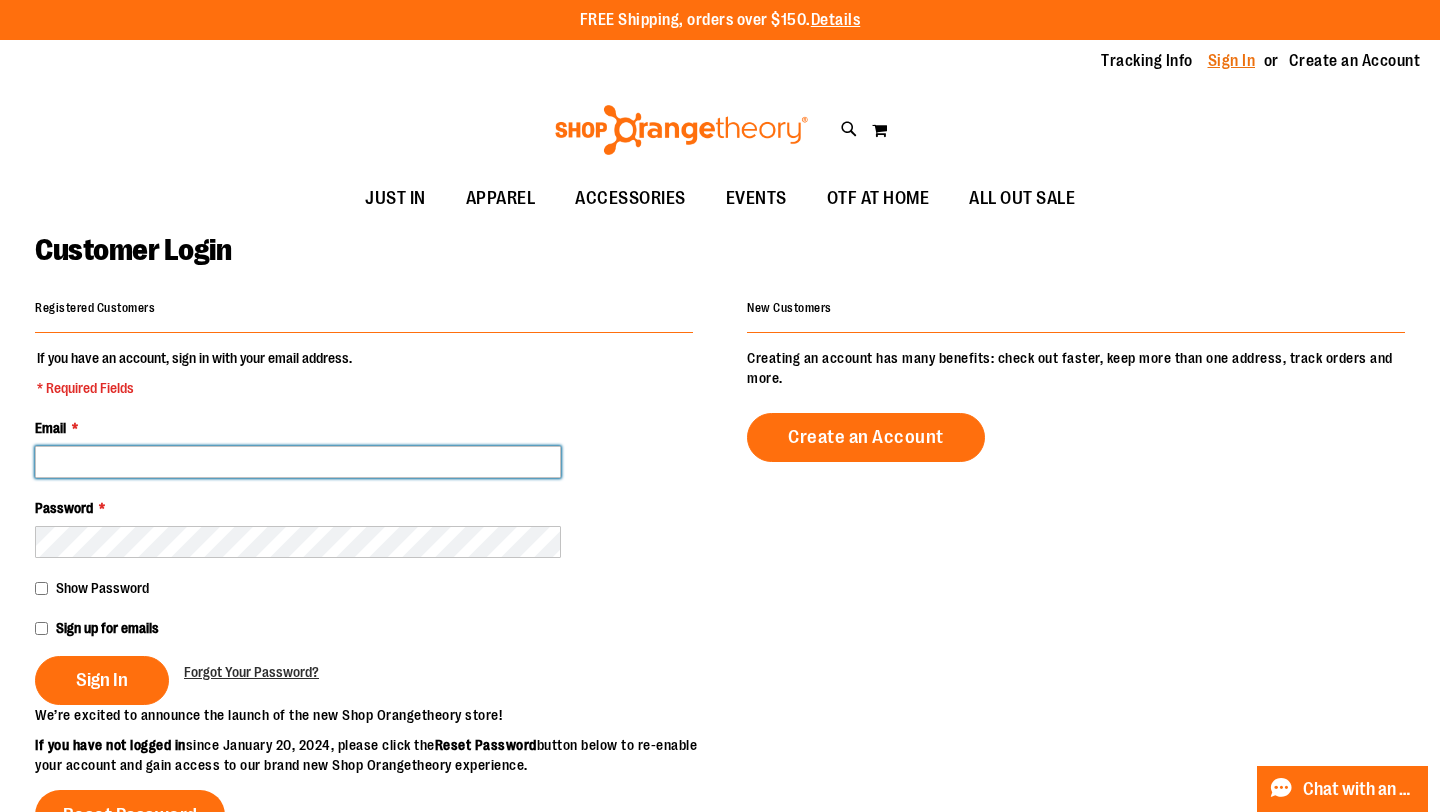 type on "**********" 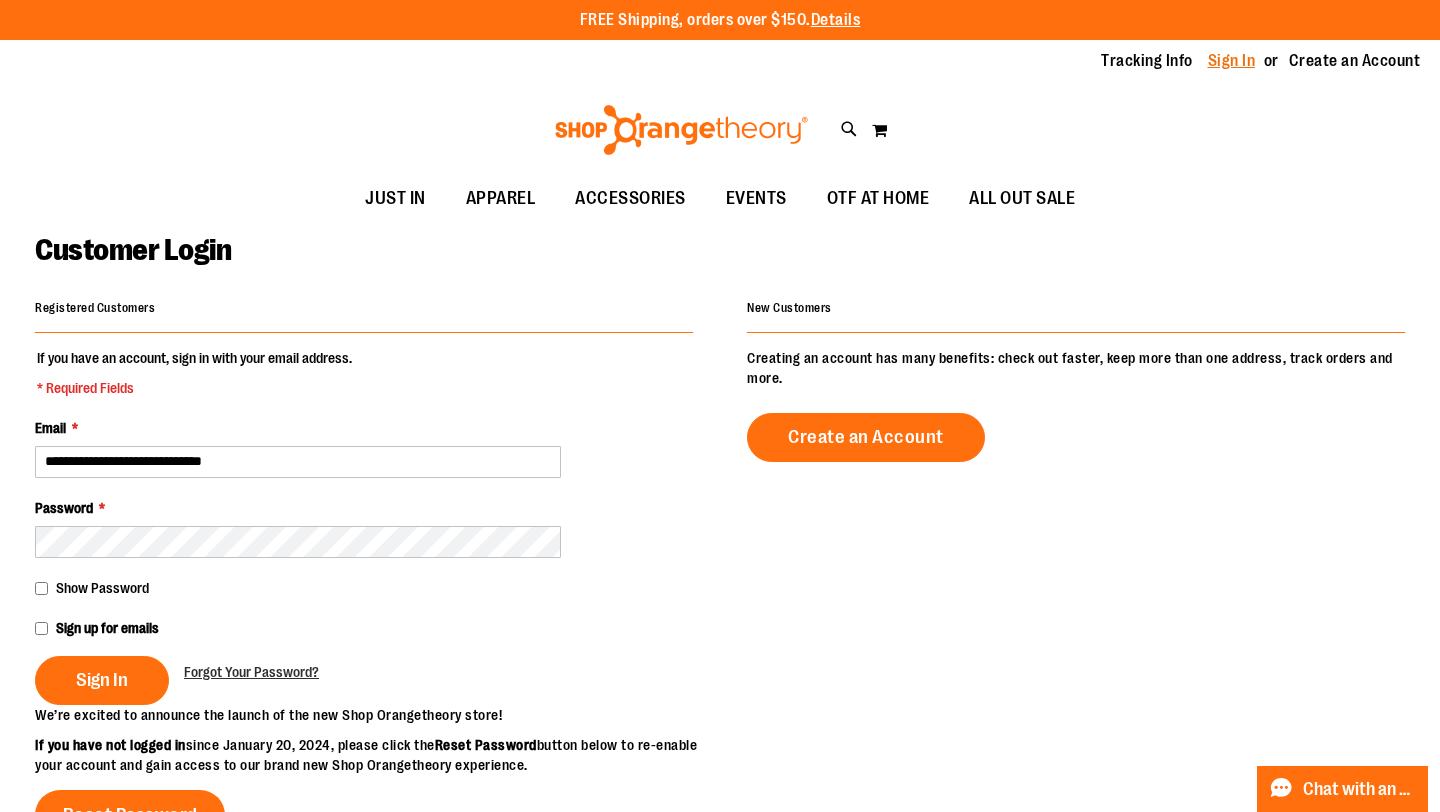 type on "**********" 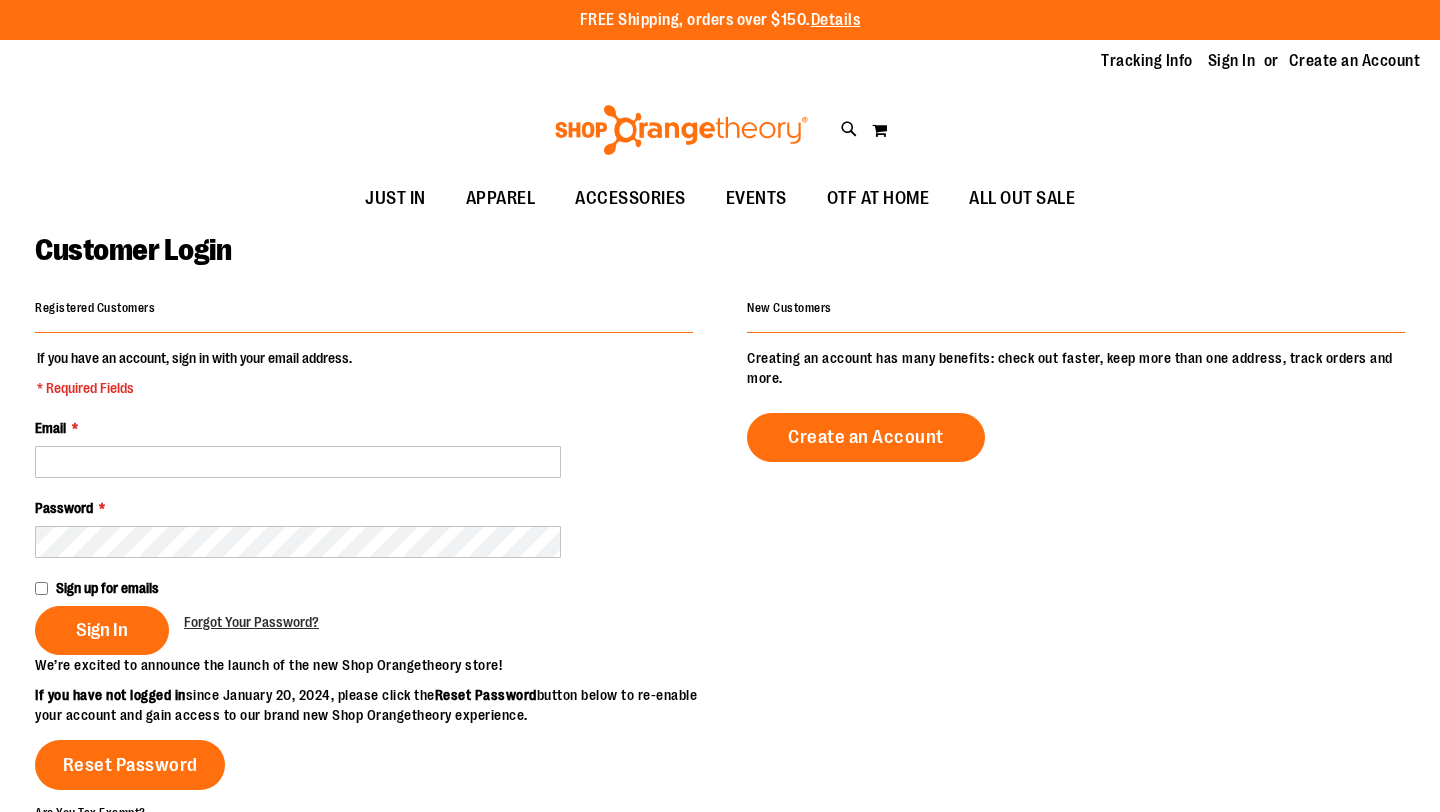 scroll, scrollTop: 0, scrollLeft: 0, axis: both 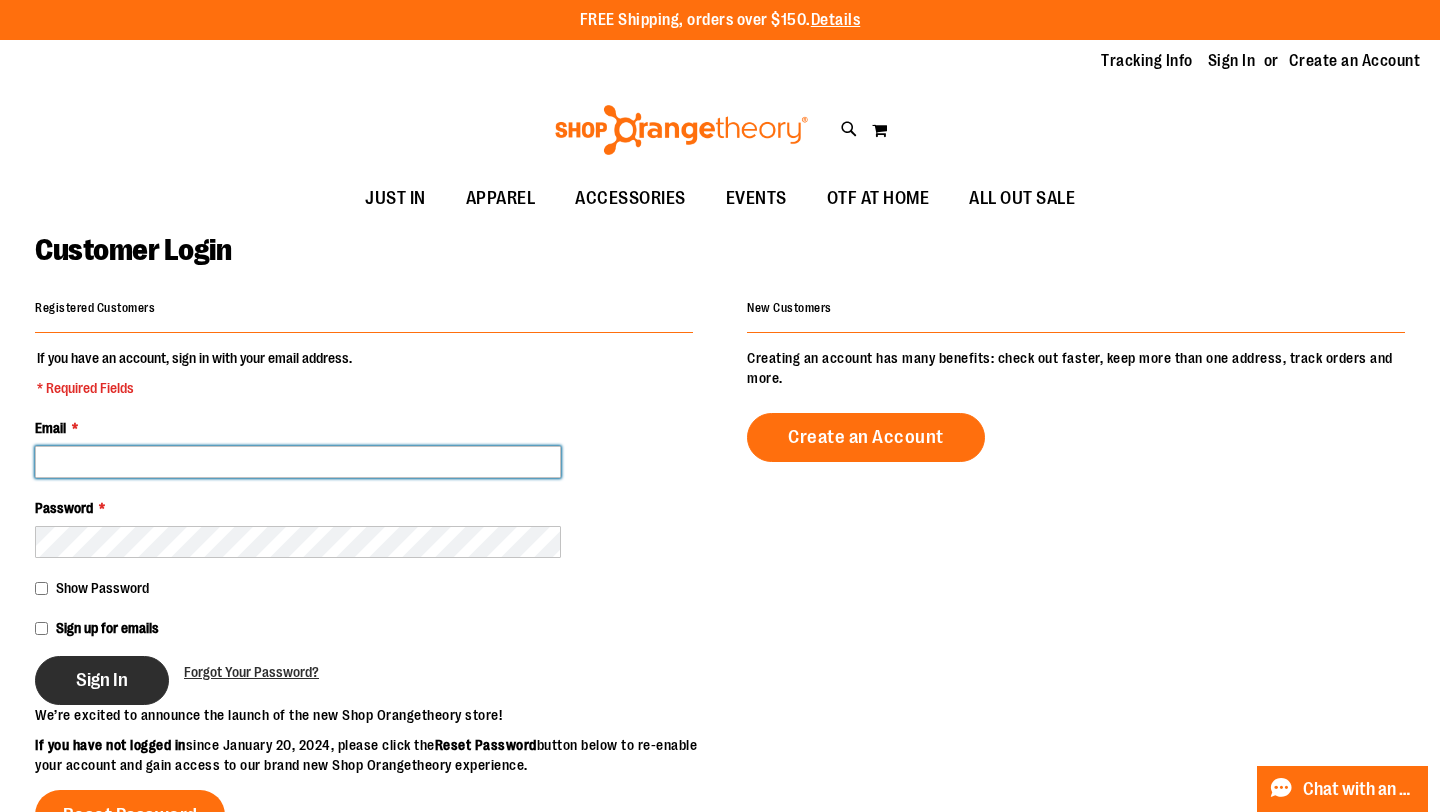 type on "**********" 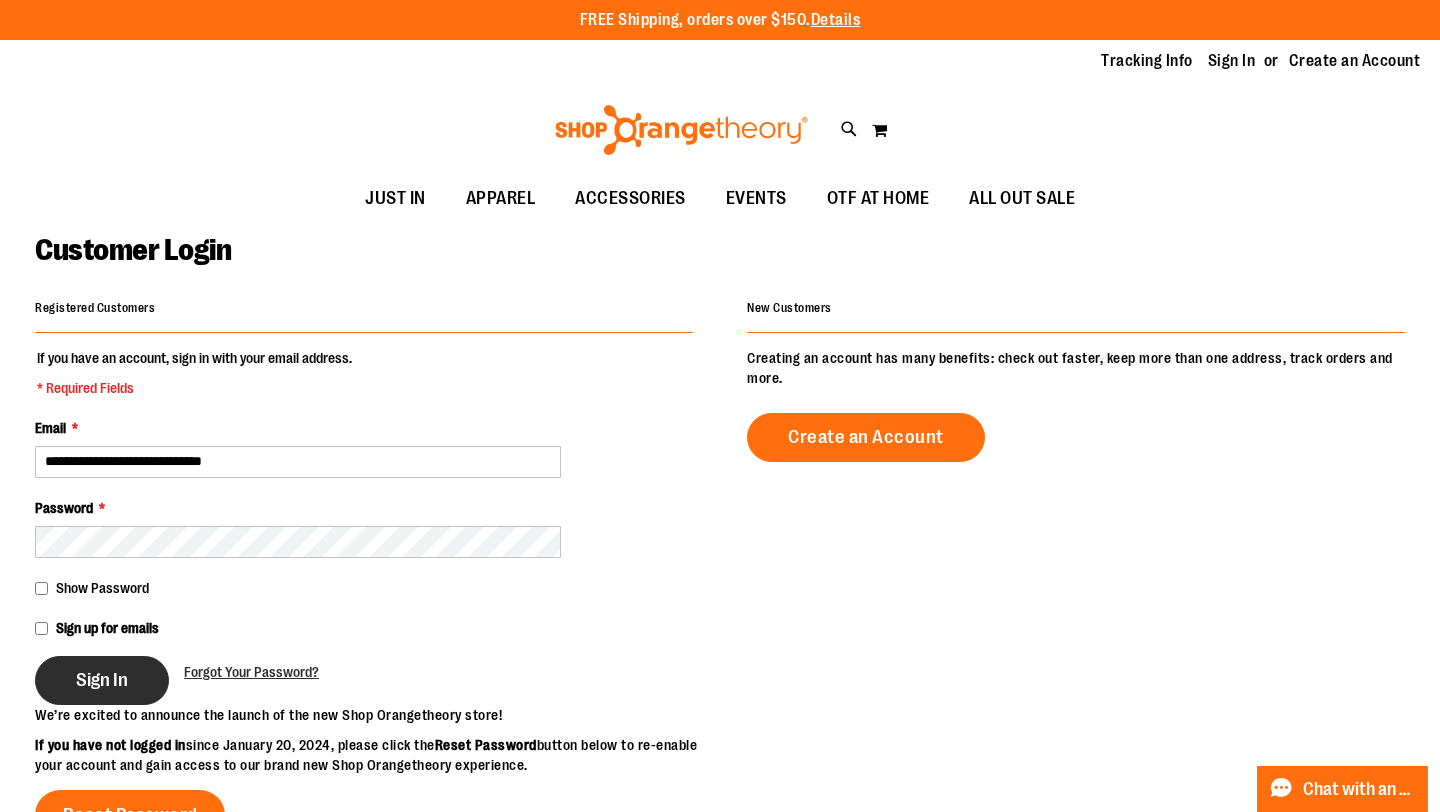 type on "**********" 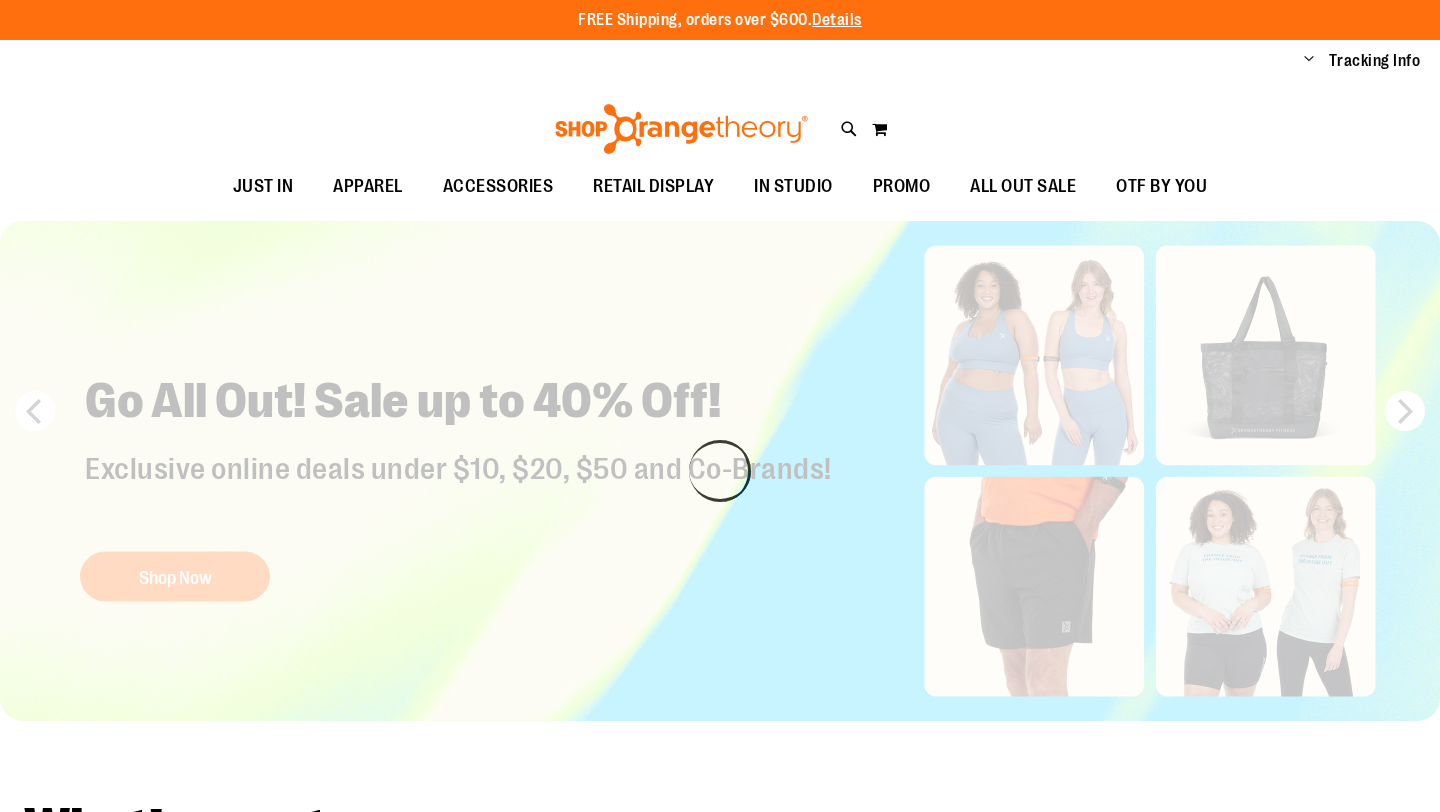 scroll, scrollTop: 0, scrollLeft: 0, axis: both 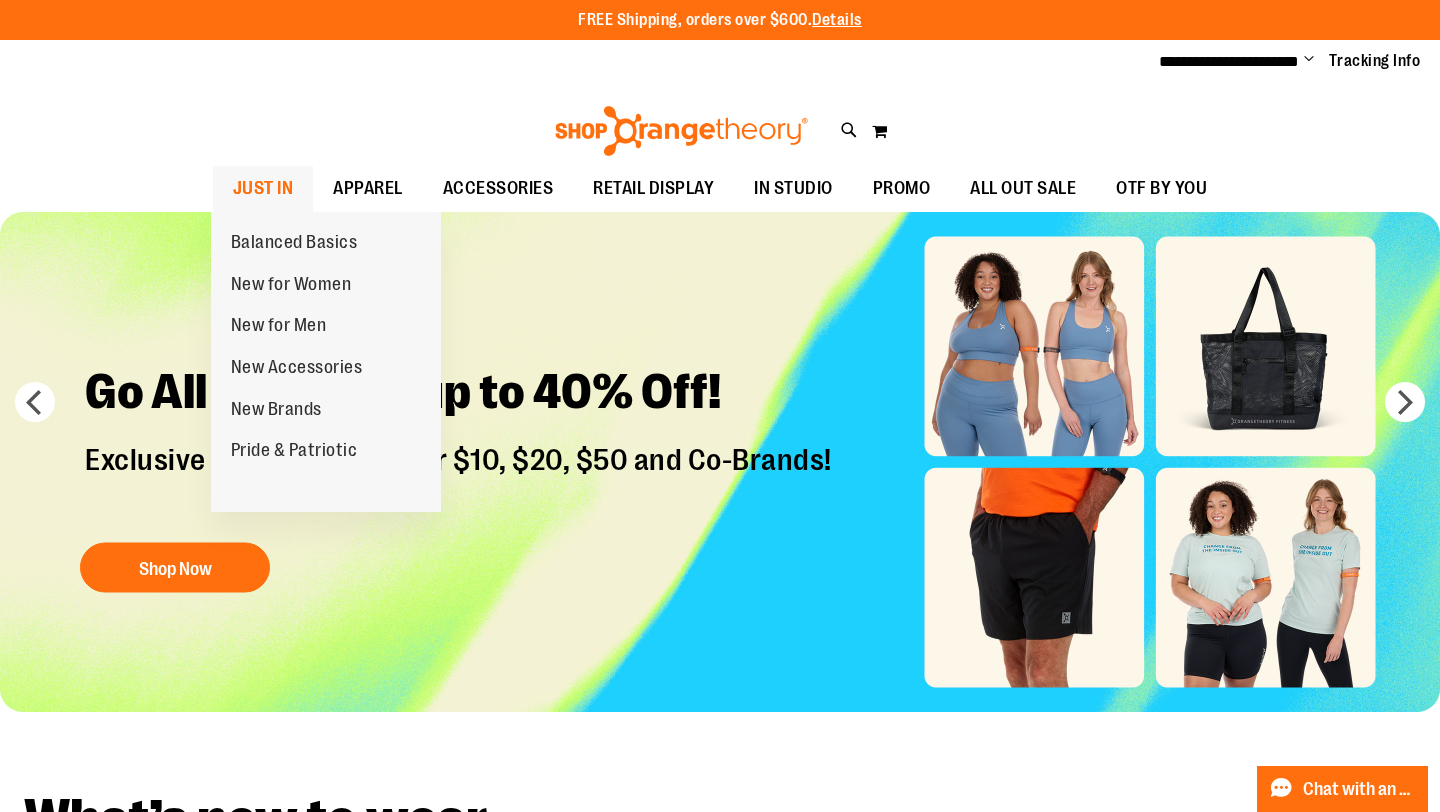 type on "**********" 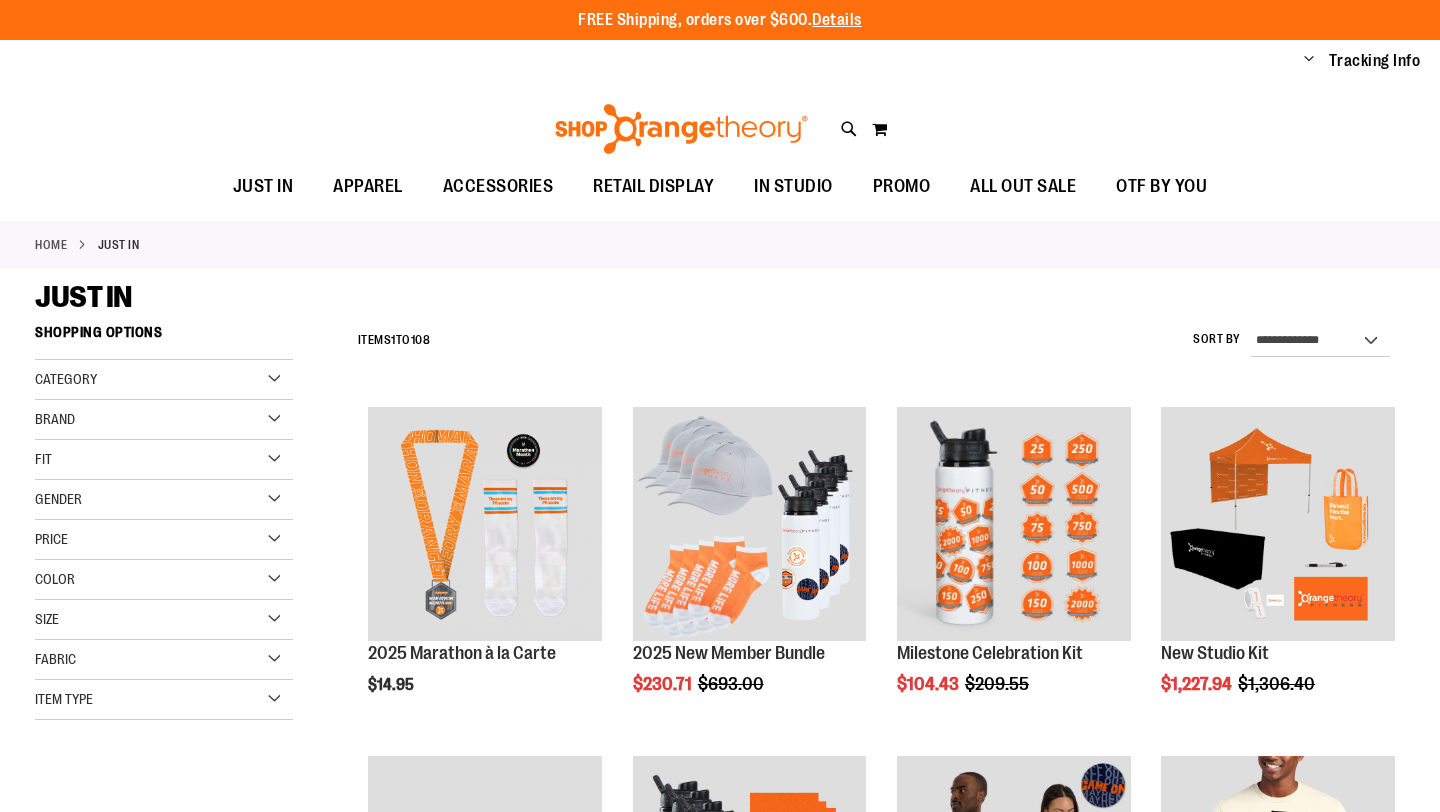 scroll, scrollTop: 0, scrollLeft: 0, axis: both 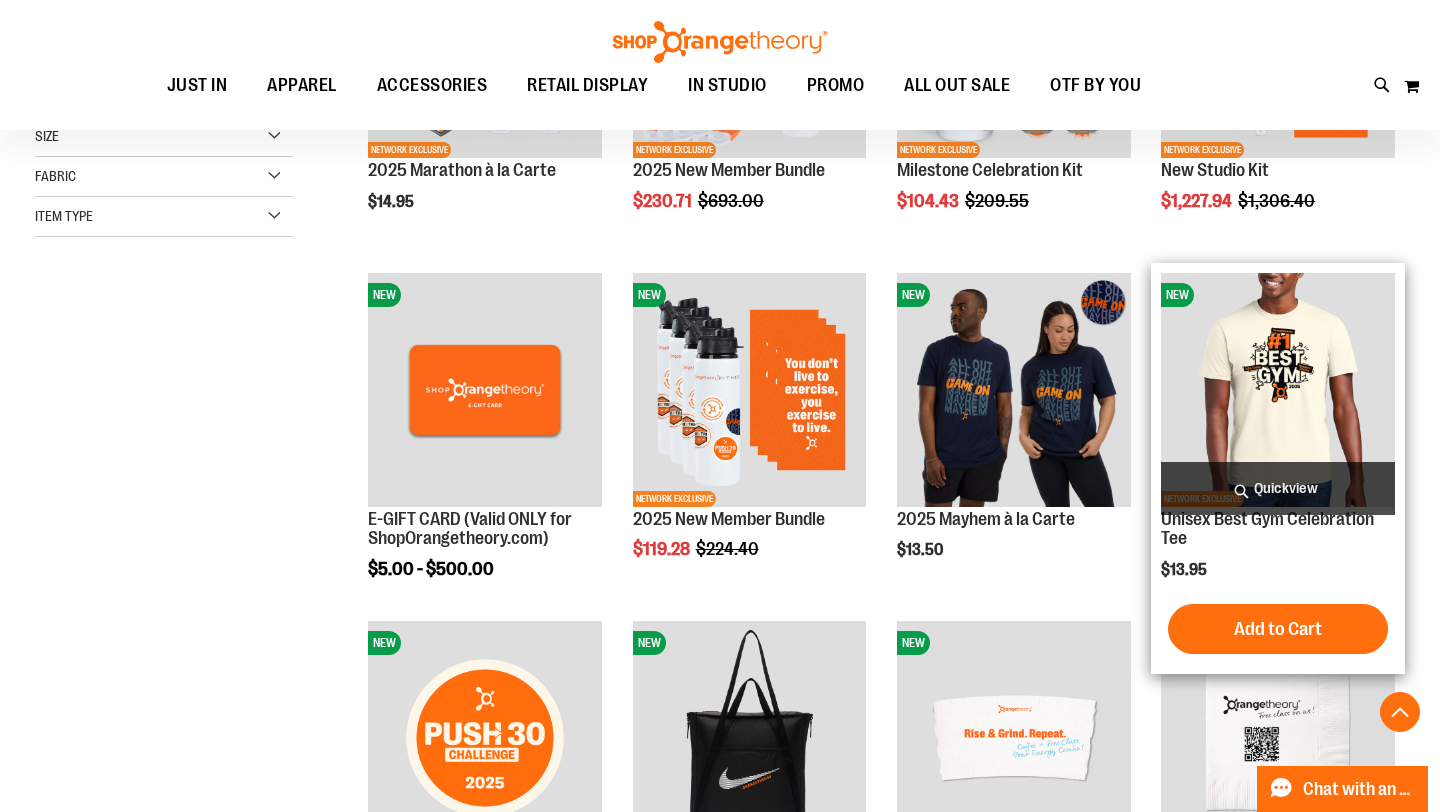 type on "**********" 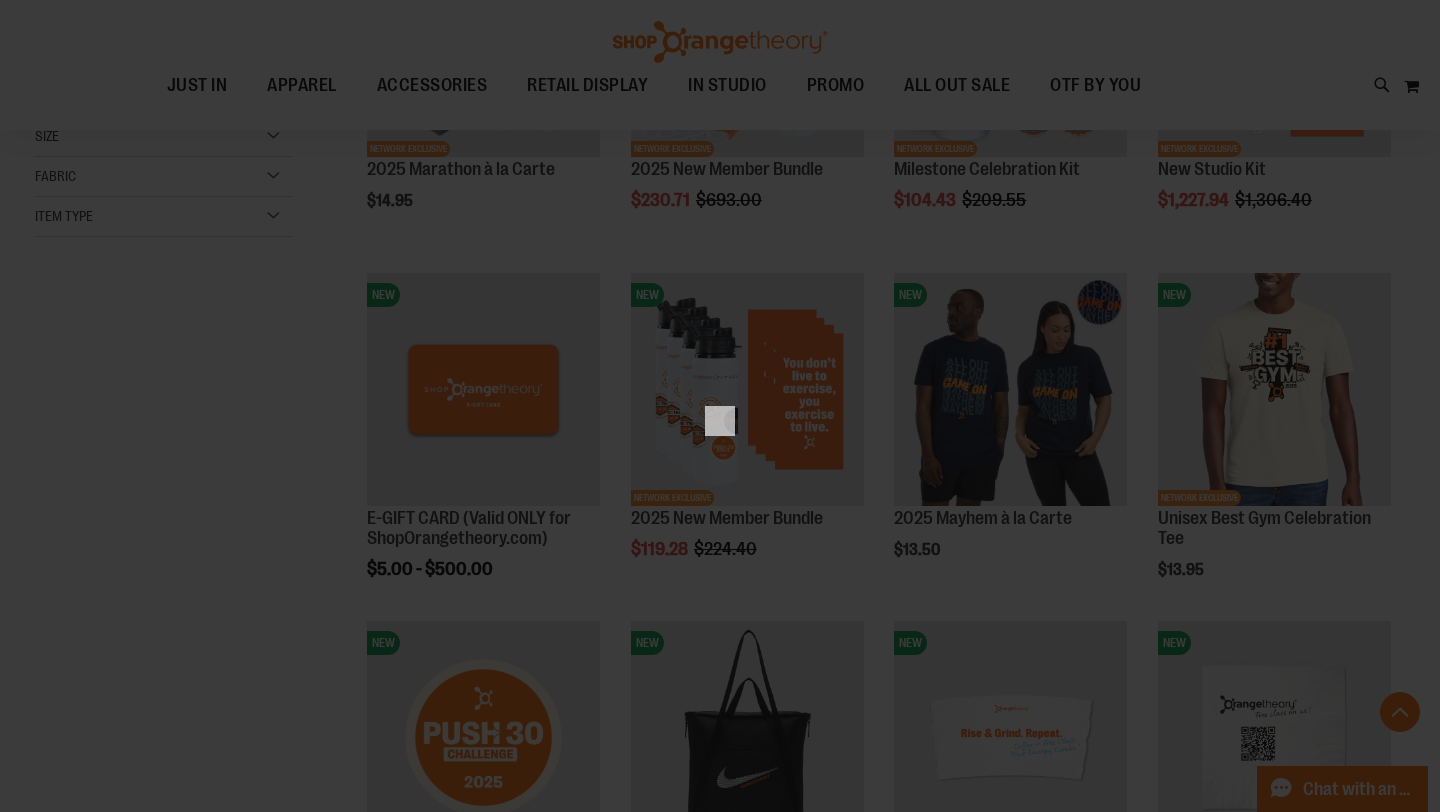 scroll, scrollTop: 0, scrollLeft: 0, axis: both 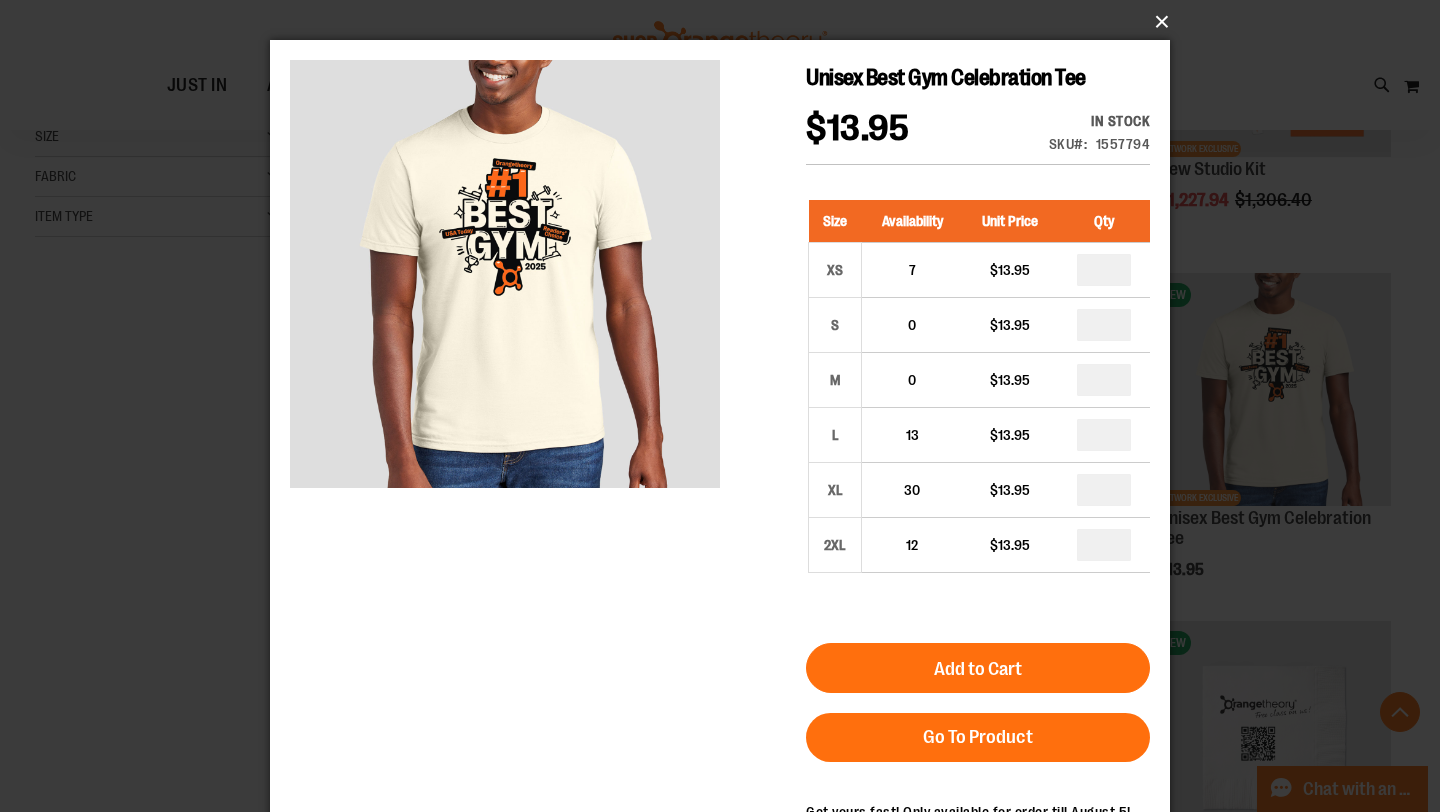 click on "×" at bounding box center [726, 22] 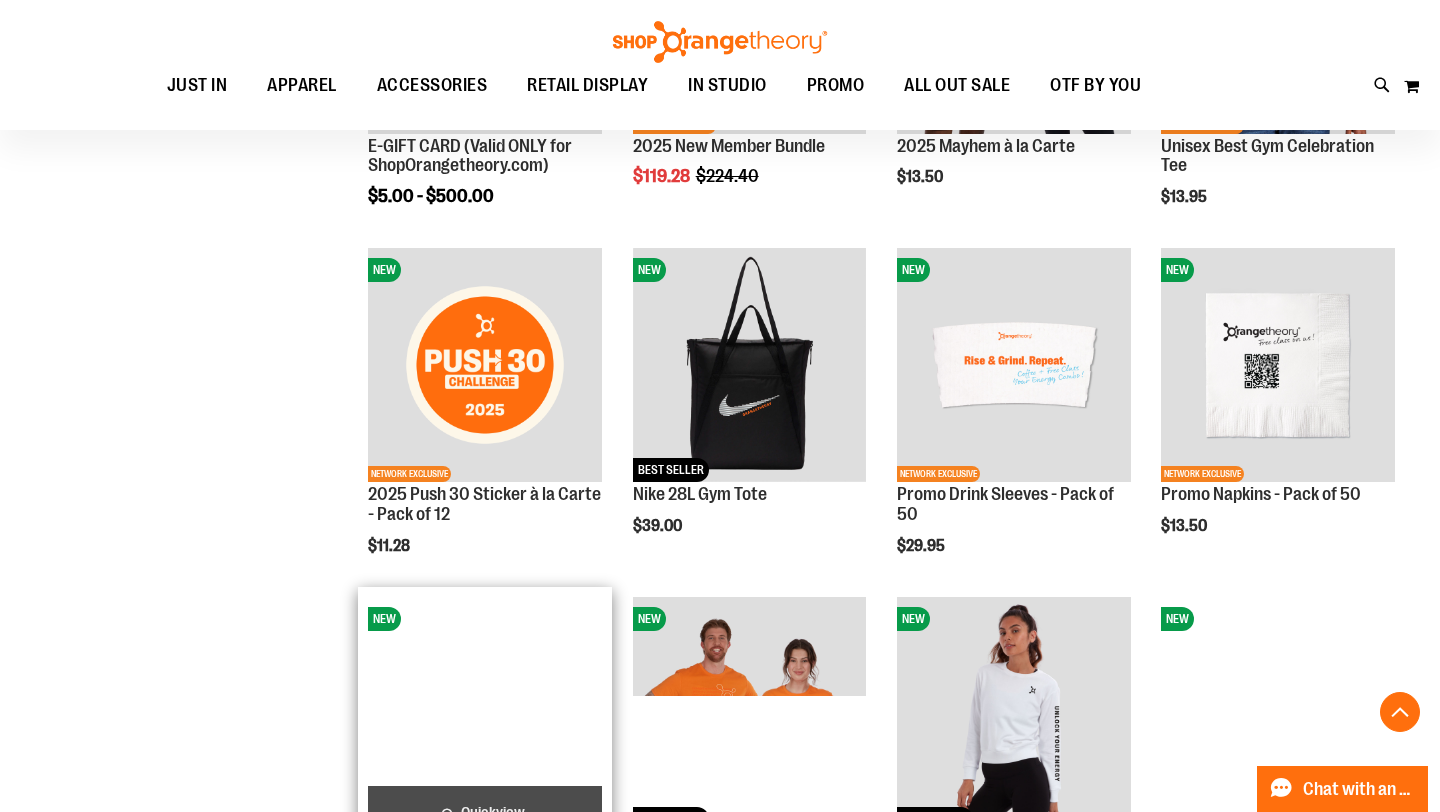 scroll, scrollTop: 1277, scrollLeft: 0, axis: vertical 